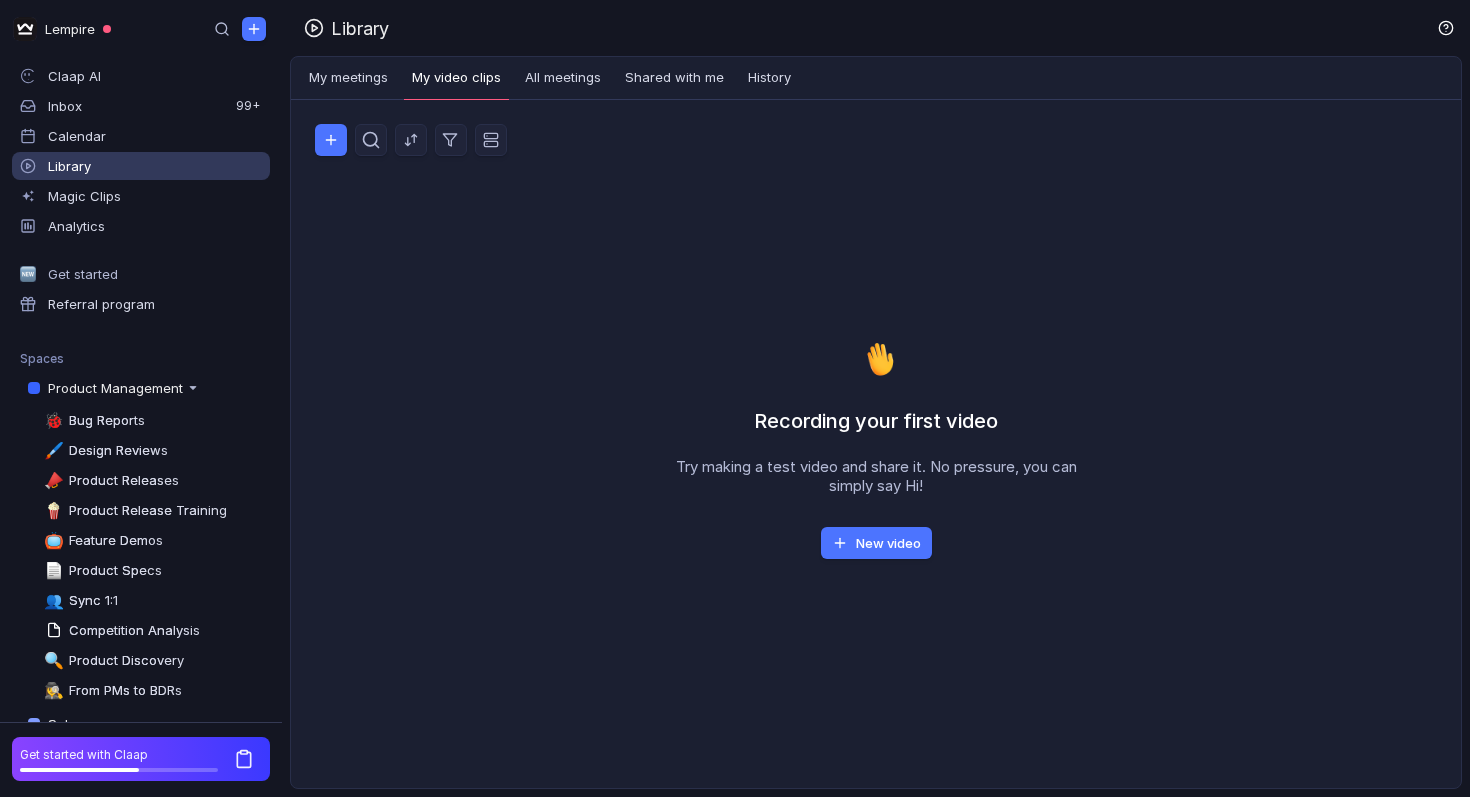 scroll, scrollTop: 0, scrollLeft: 0, axis: both 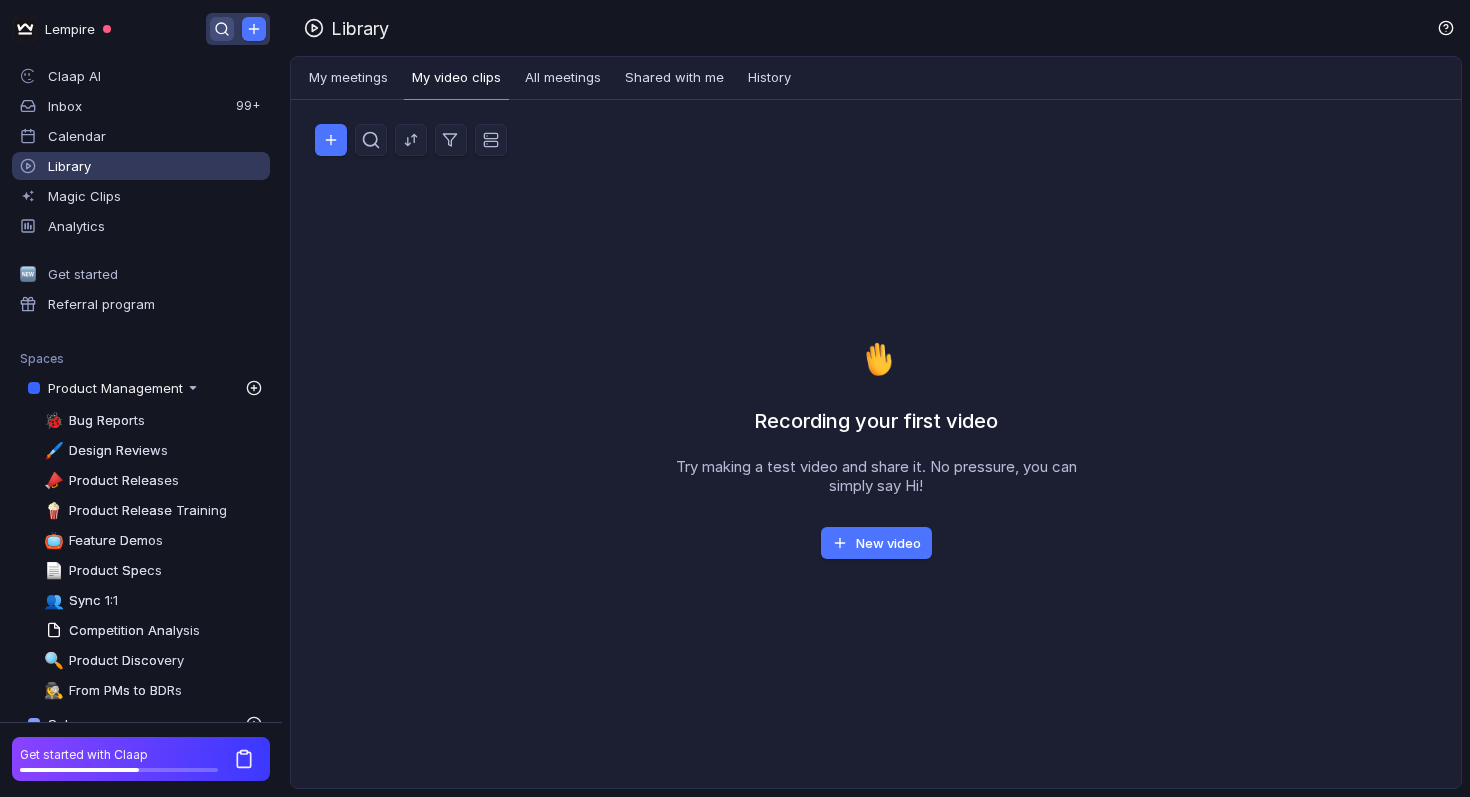 click at bounding box center [222, 29] 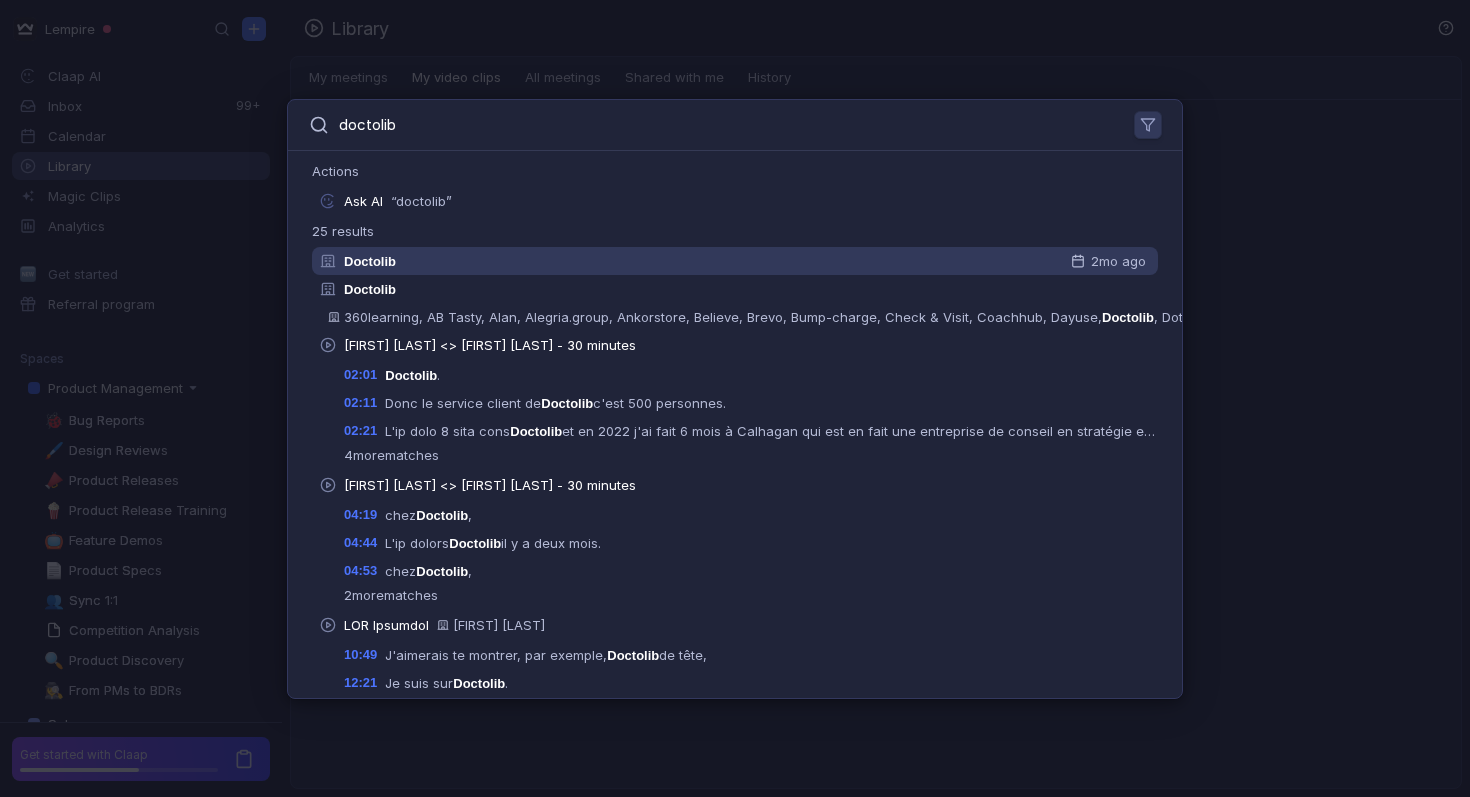 type on "doctolib" 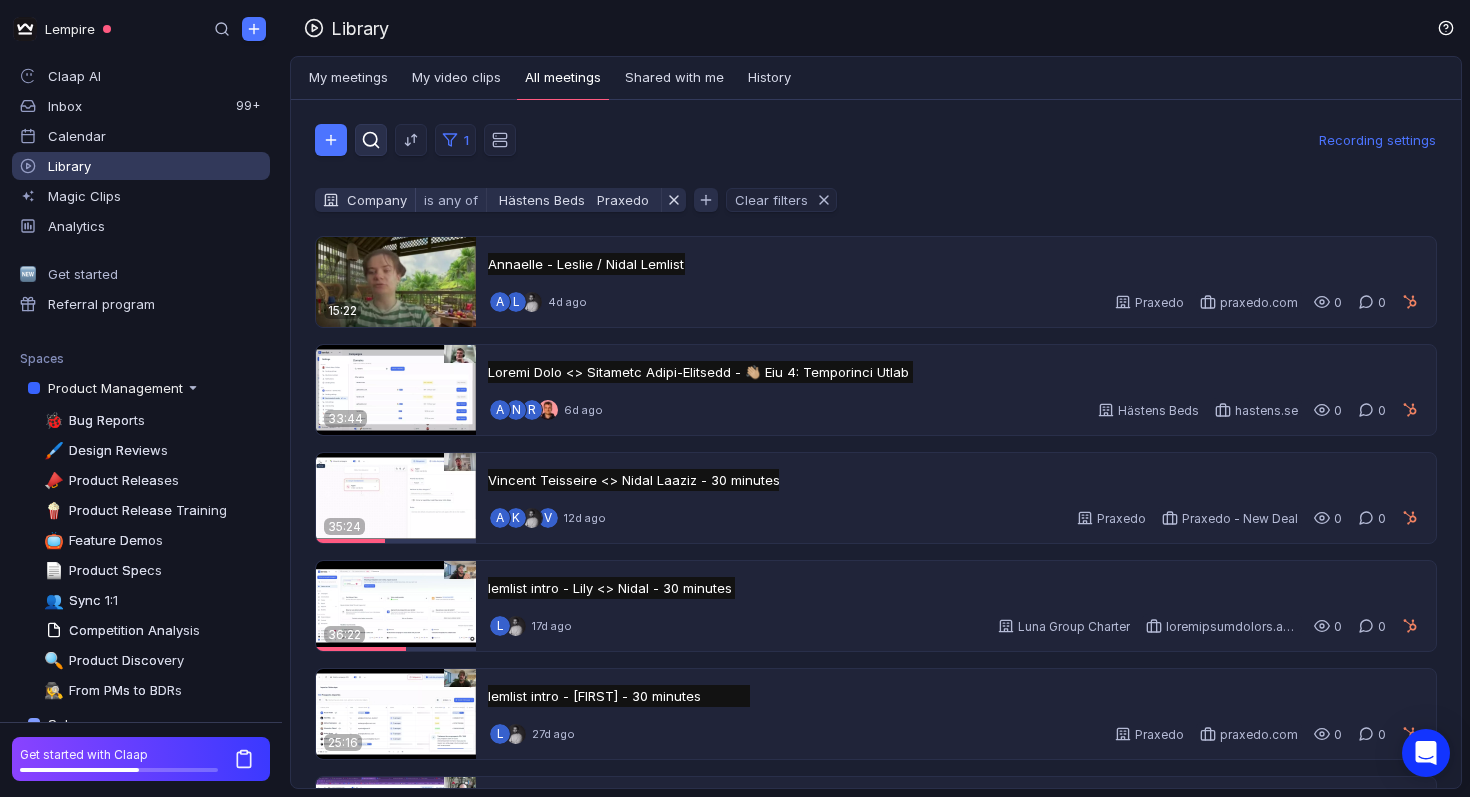 click at bounding box center (371, 140) 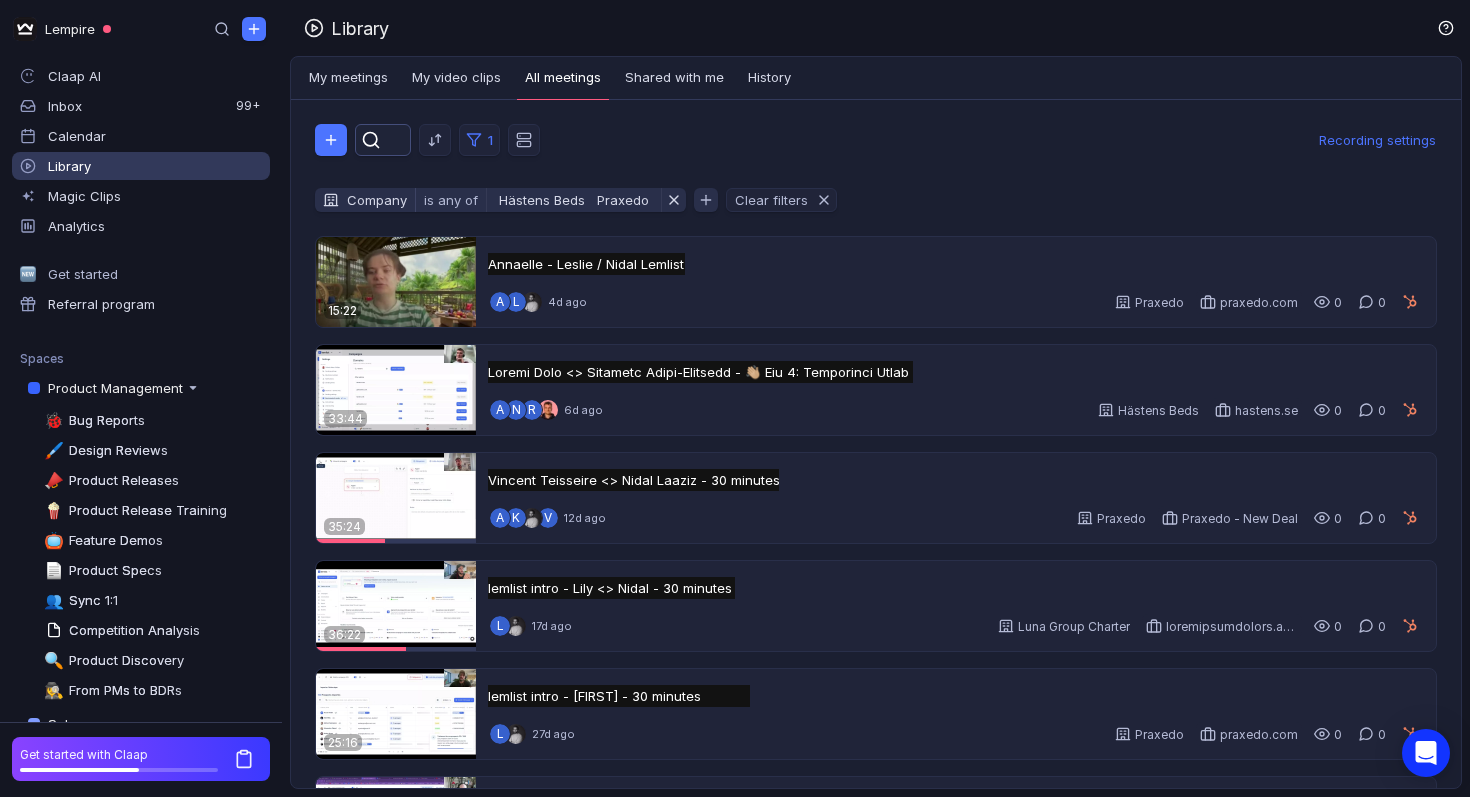 scroll, scrollTop: 0, scrollLeft: 0, axis: both 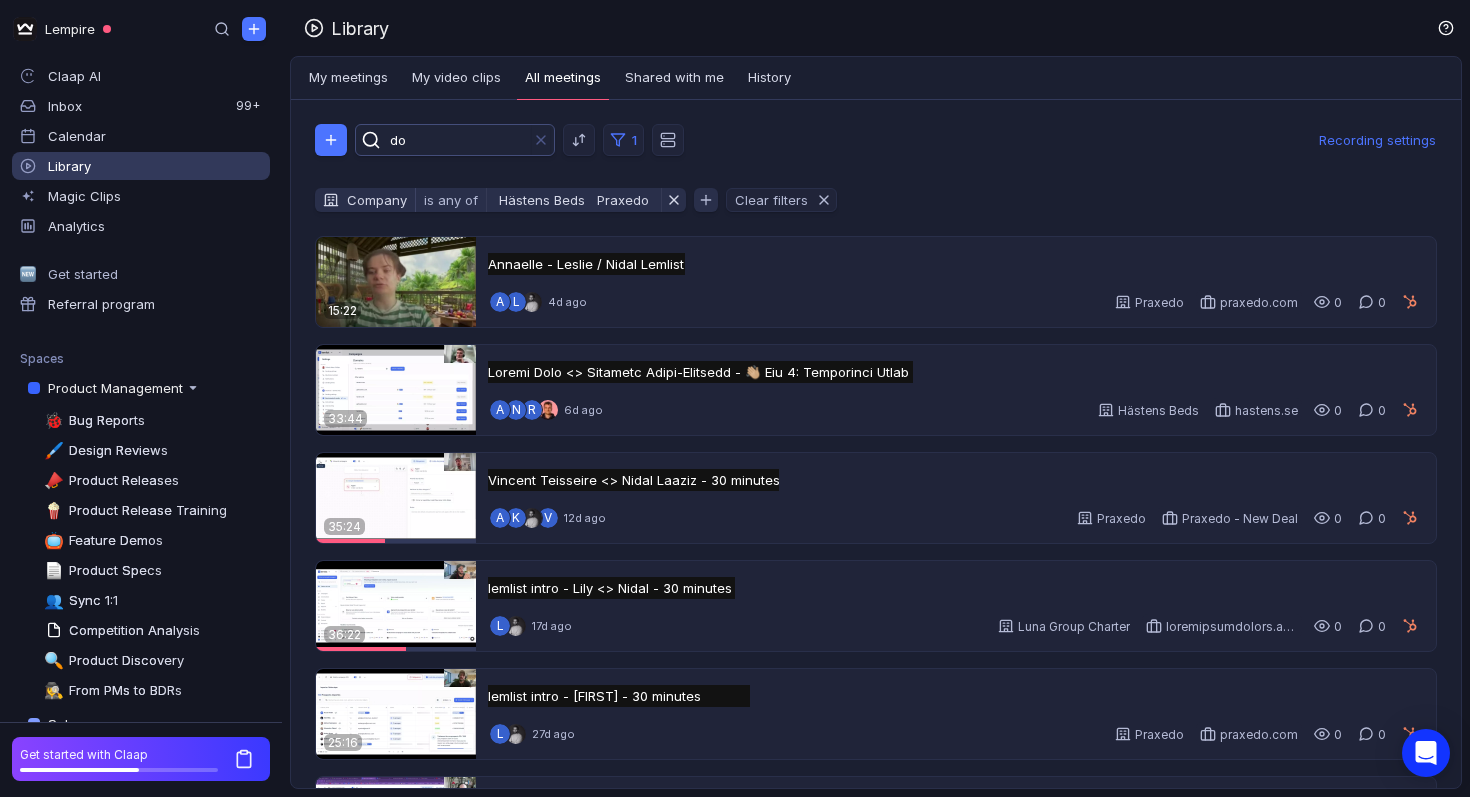 type on "doc" 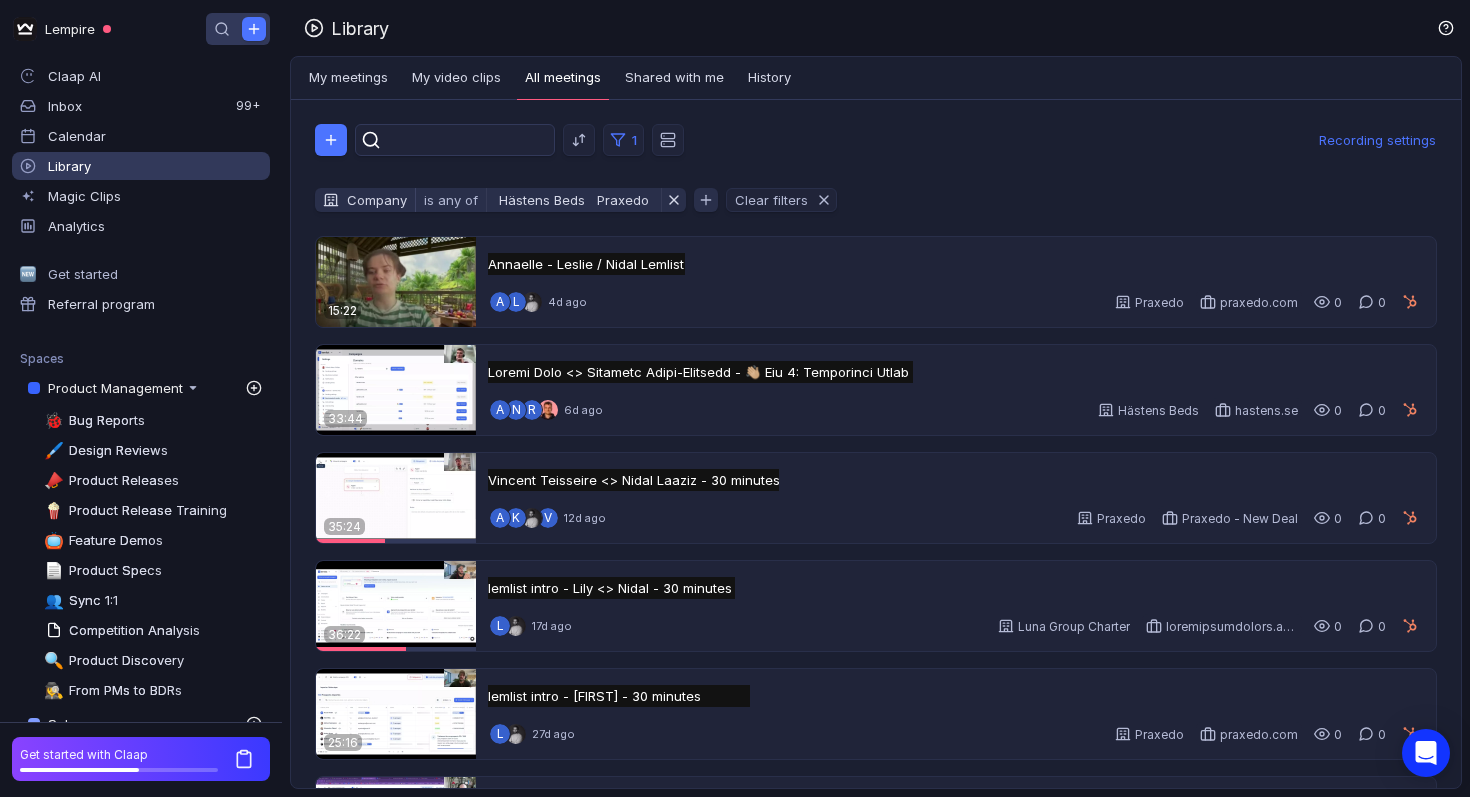click at bounding box center [238, 29] 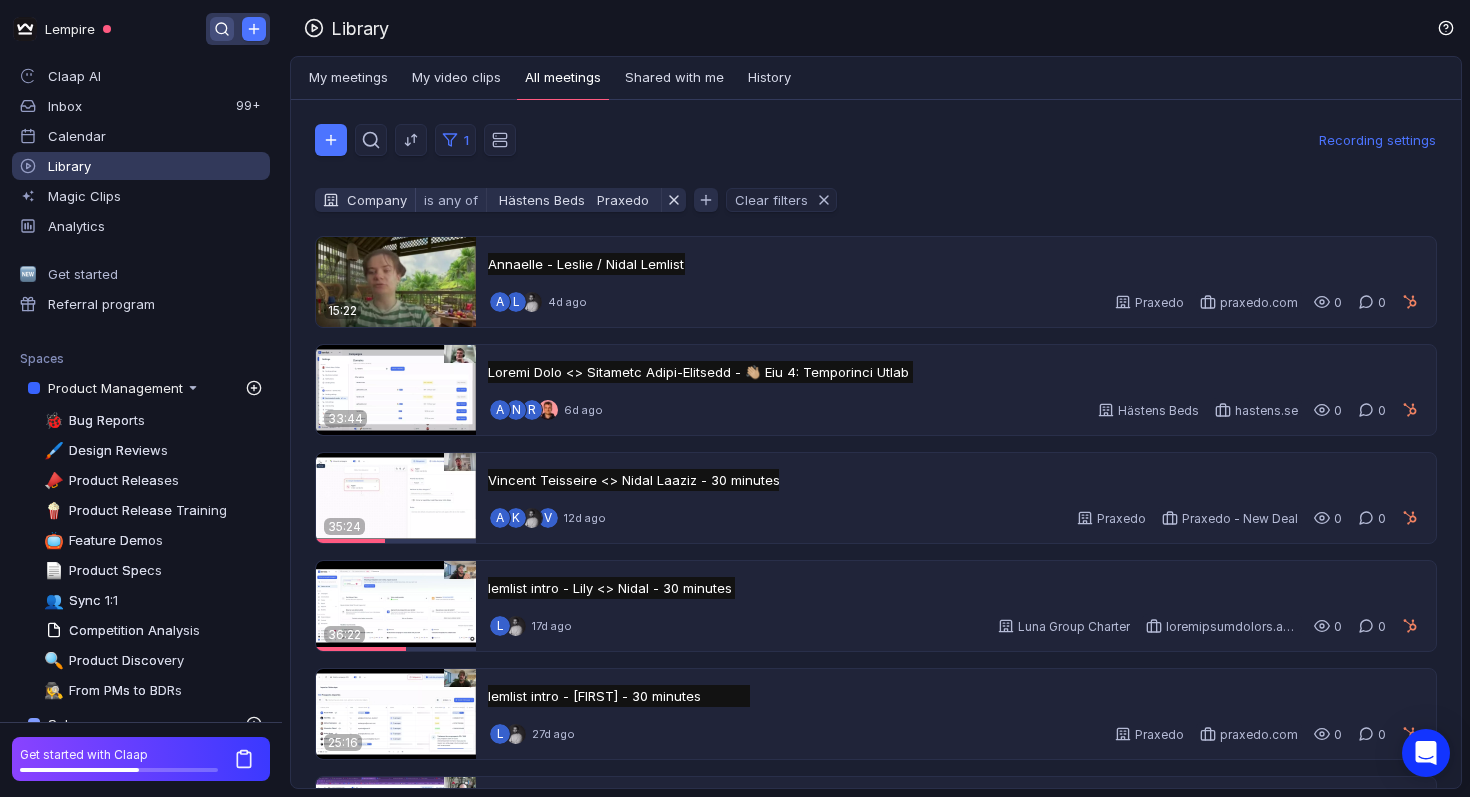click at bounding box center [222, 29] 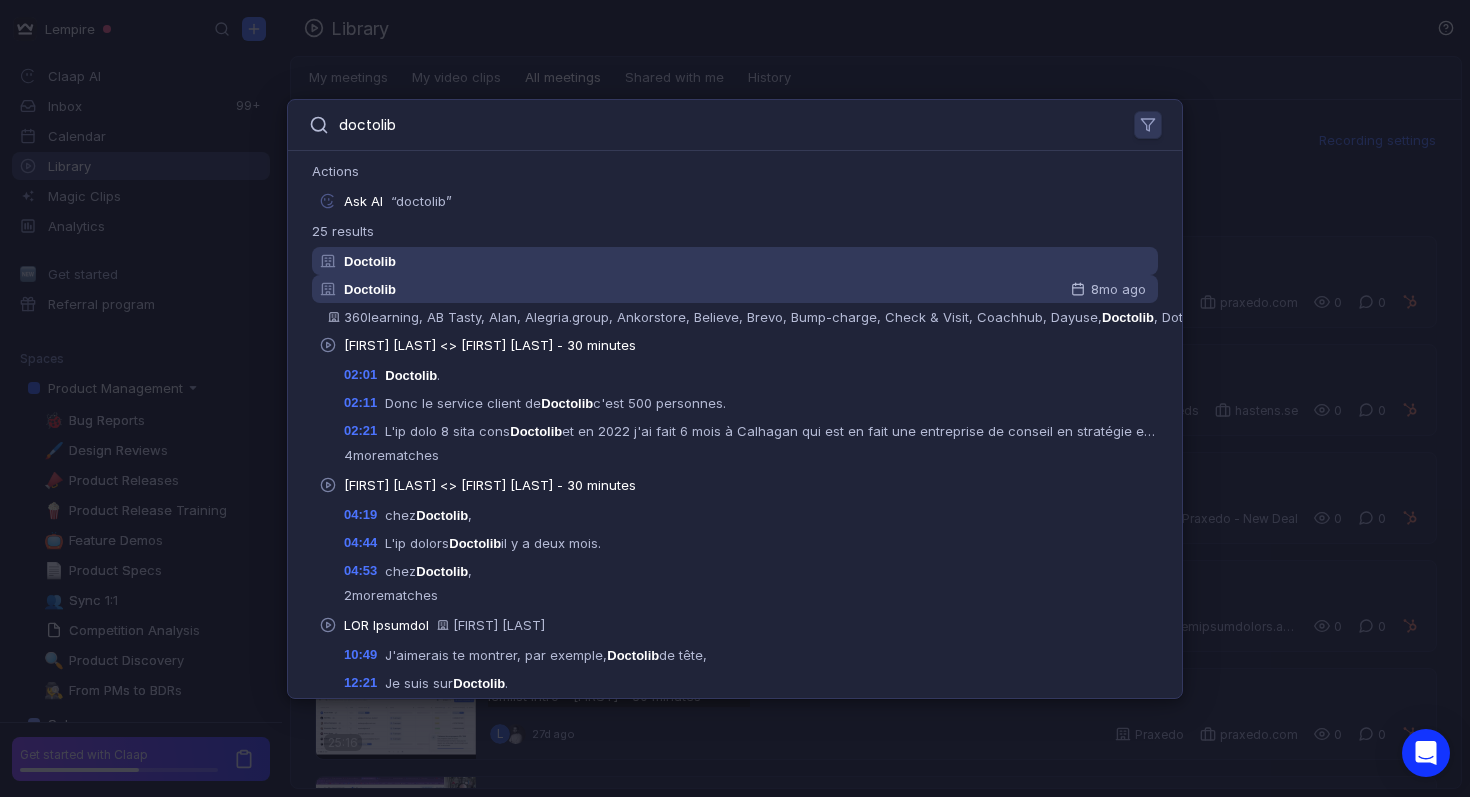 type on "doctolib" 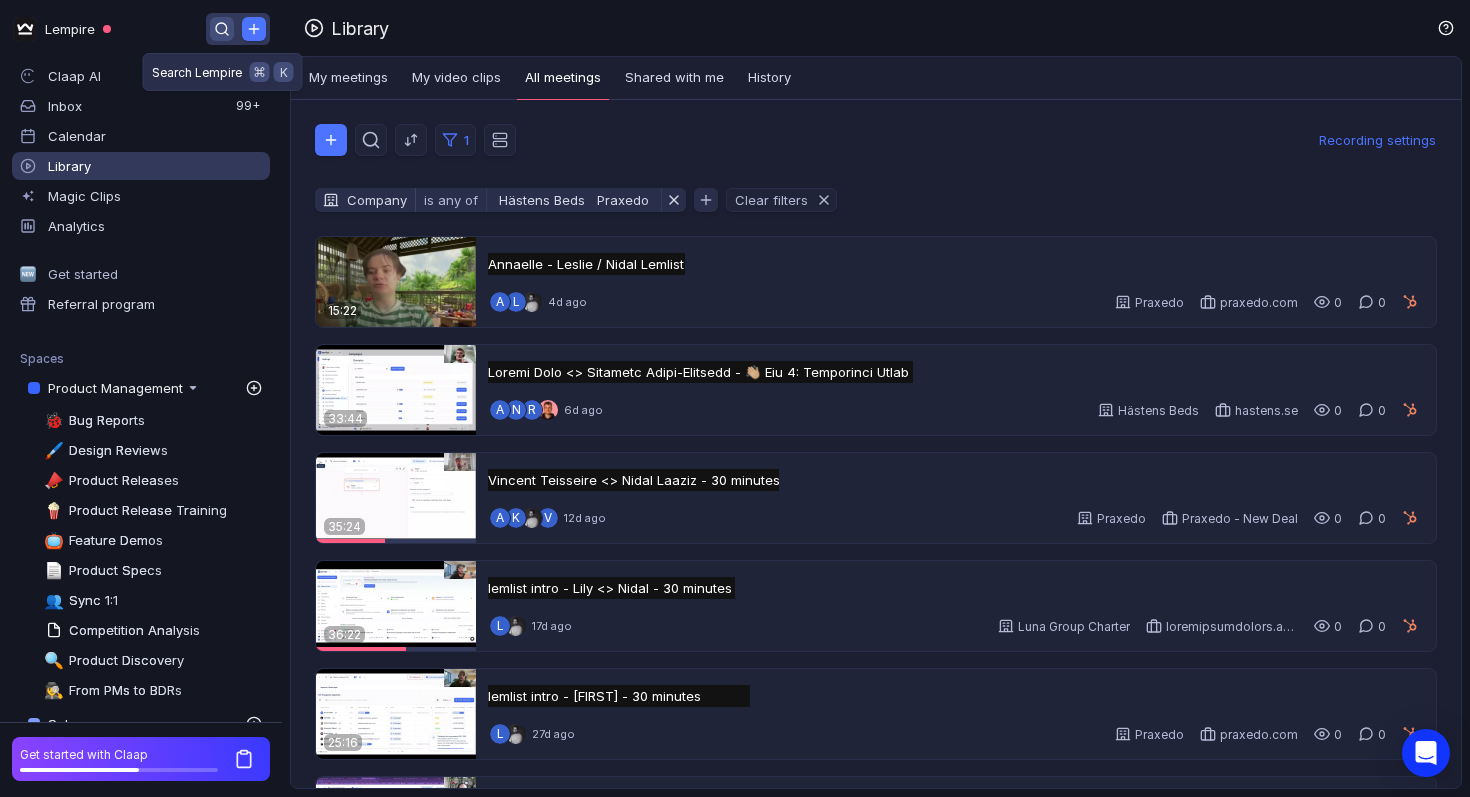 click at bounding box center (222, 29) 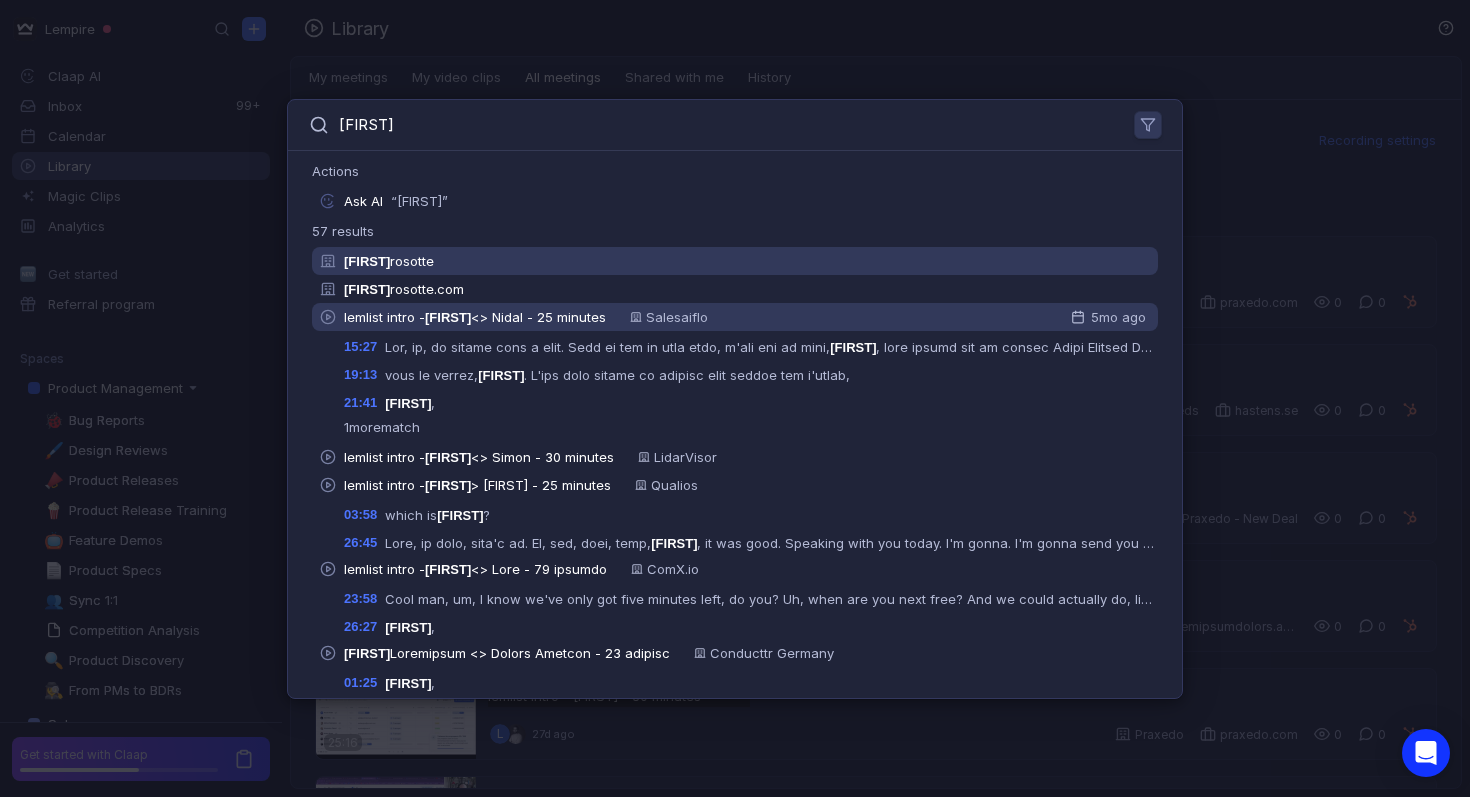 type on "[FIRST]" 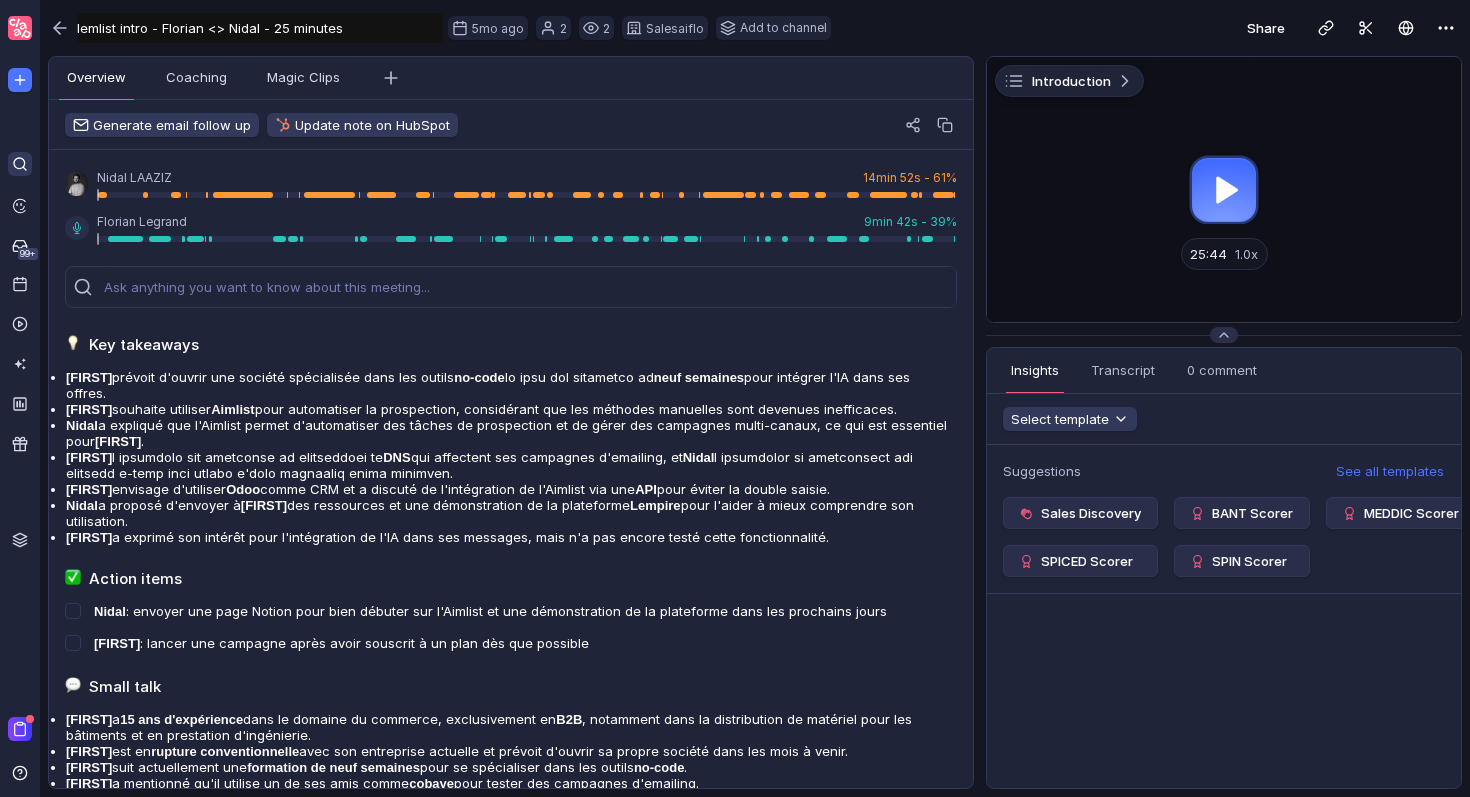 click at bounding box center (20, 164) 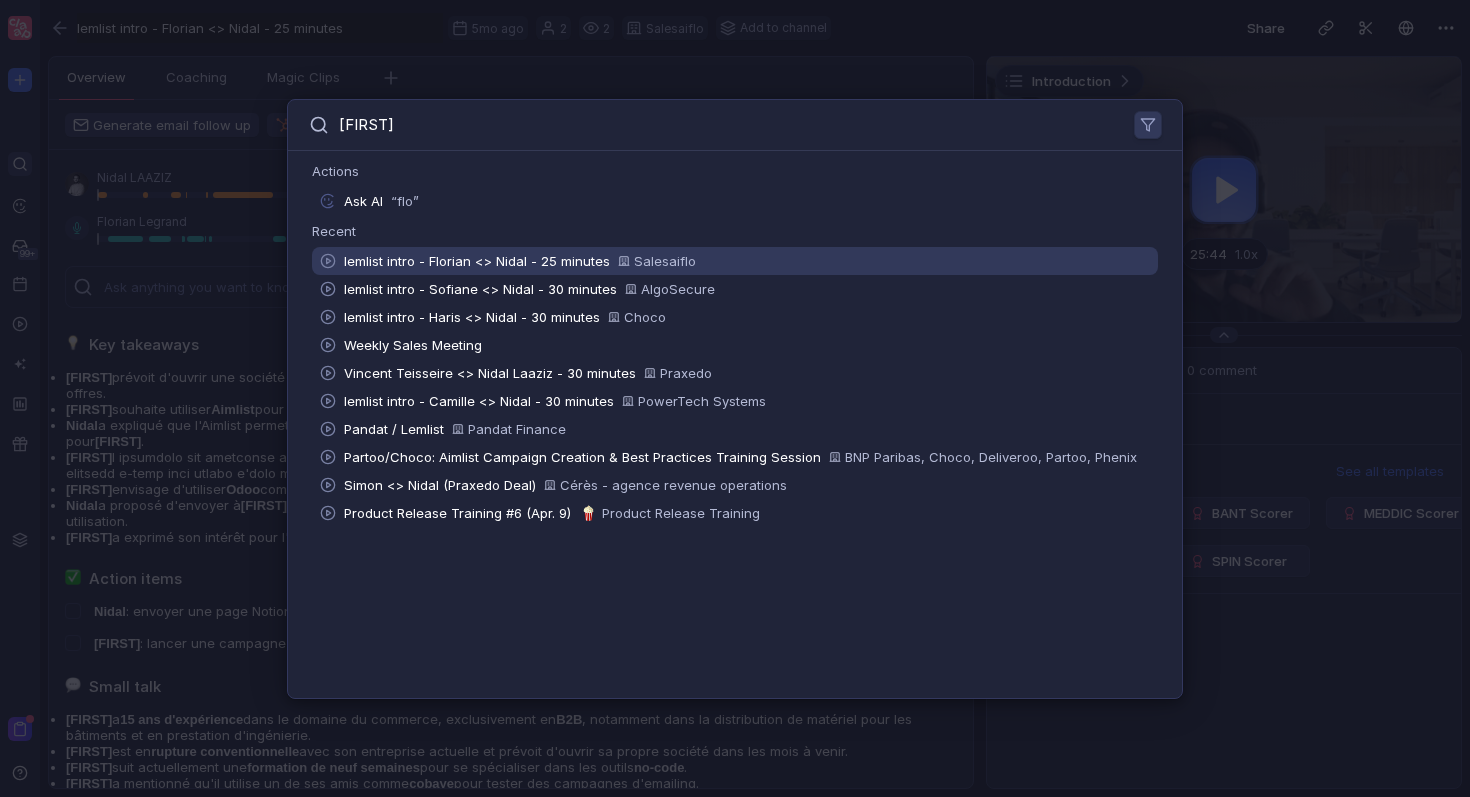 type on "[FIRST]" 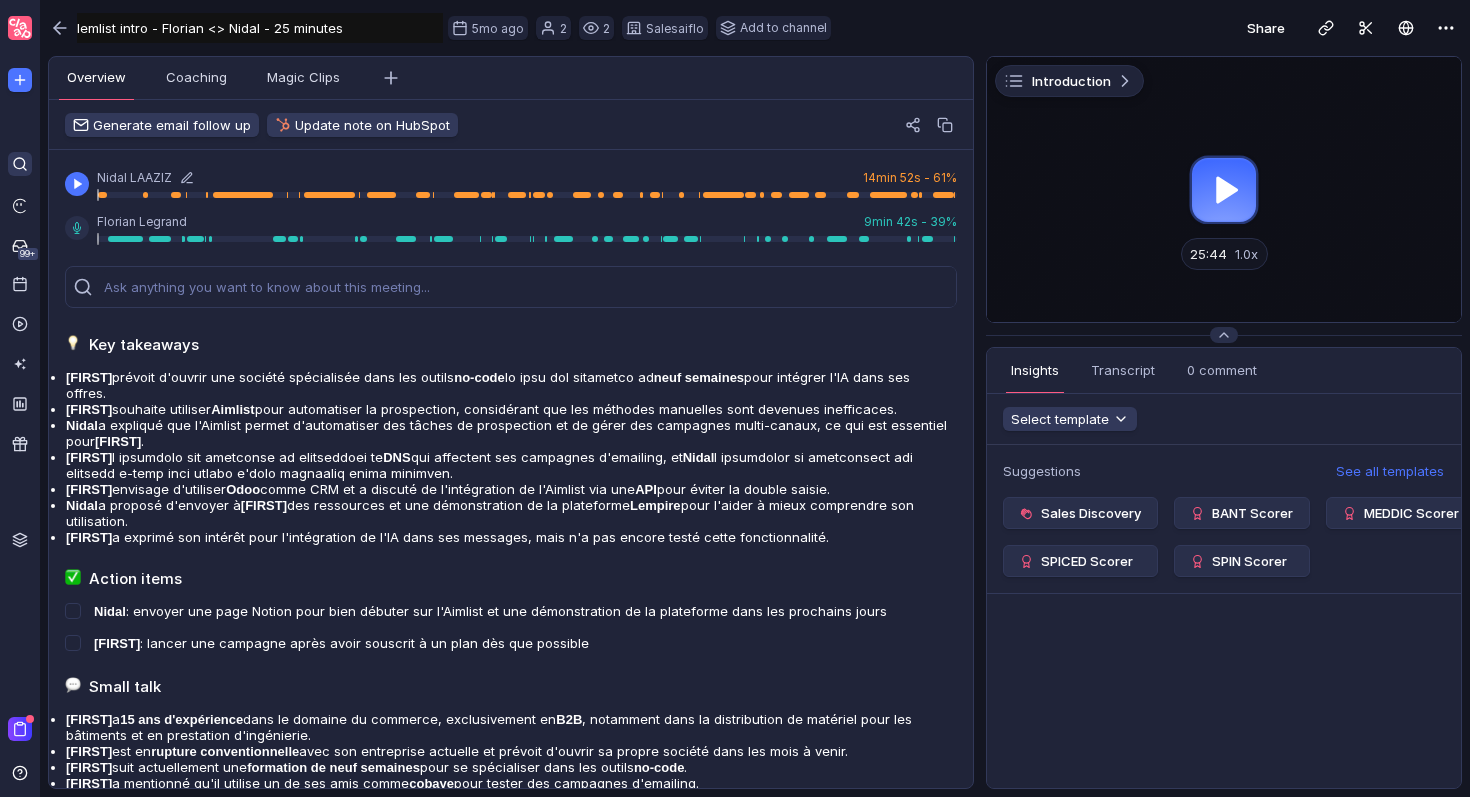 click at bounding box center (20, 164) 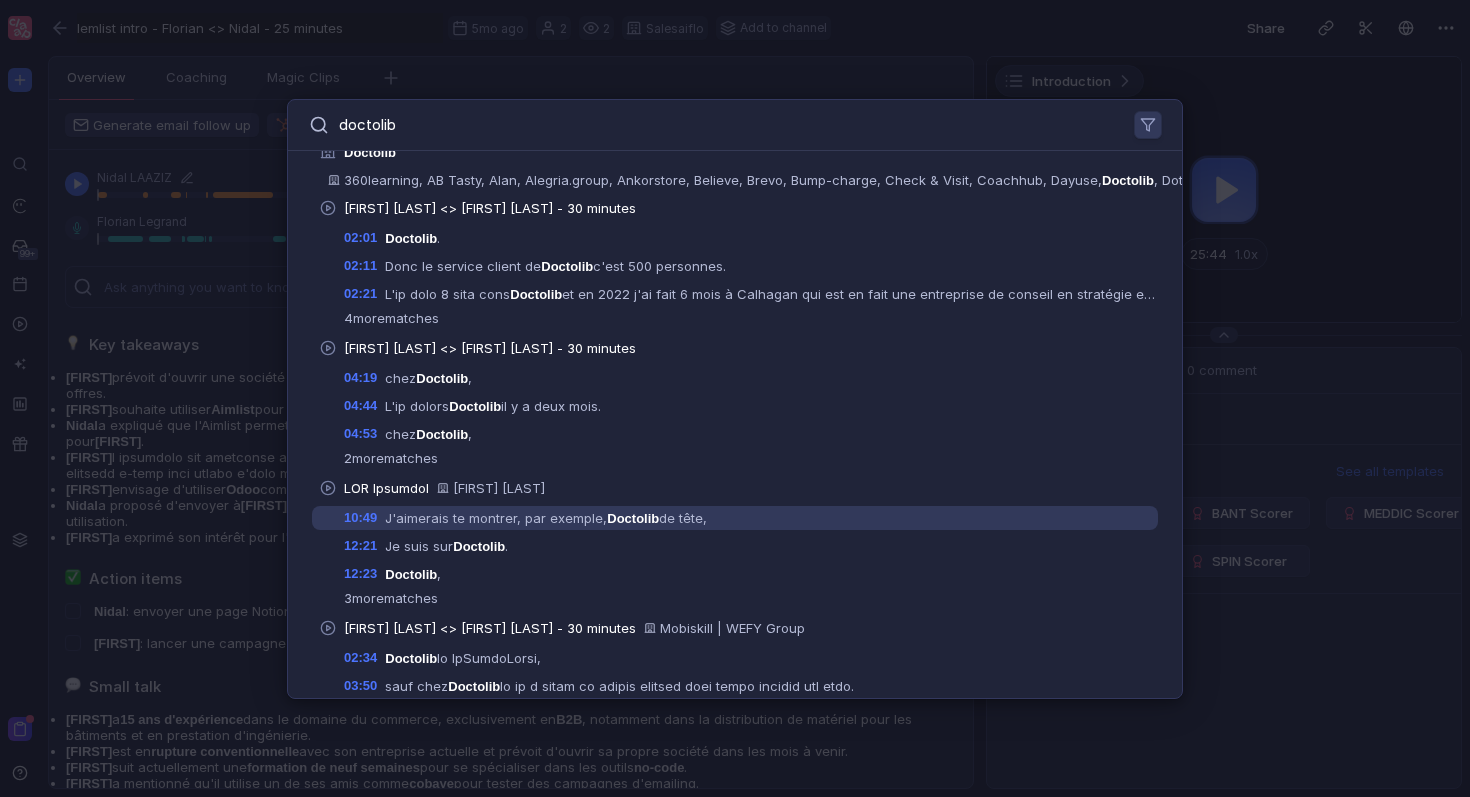 scroll, scrollTop: 0, scrollLeft: 0, axis: both 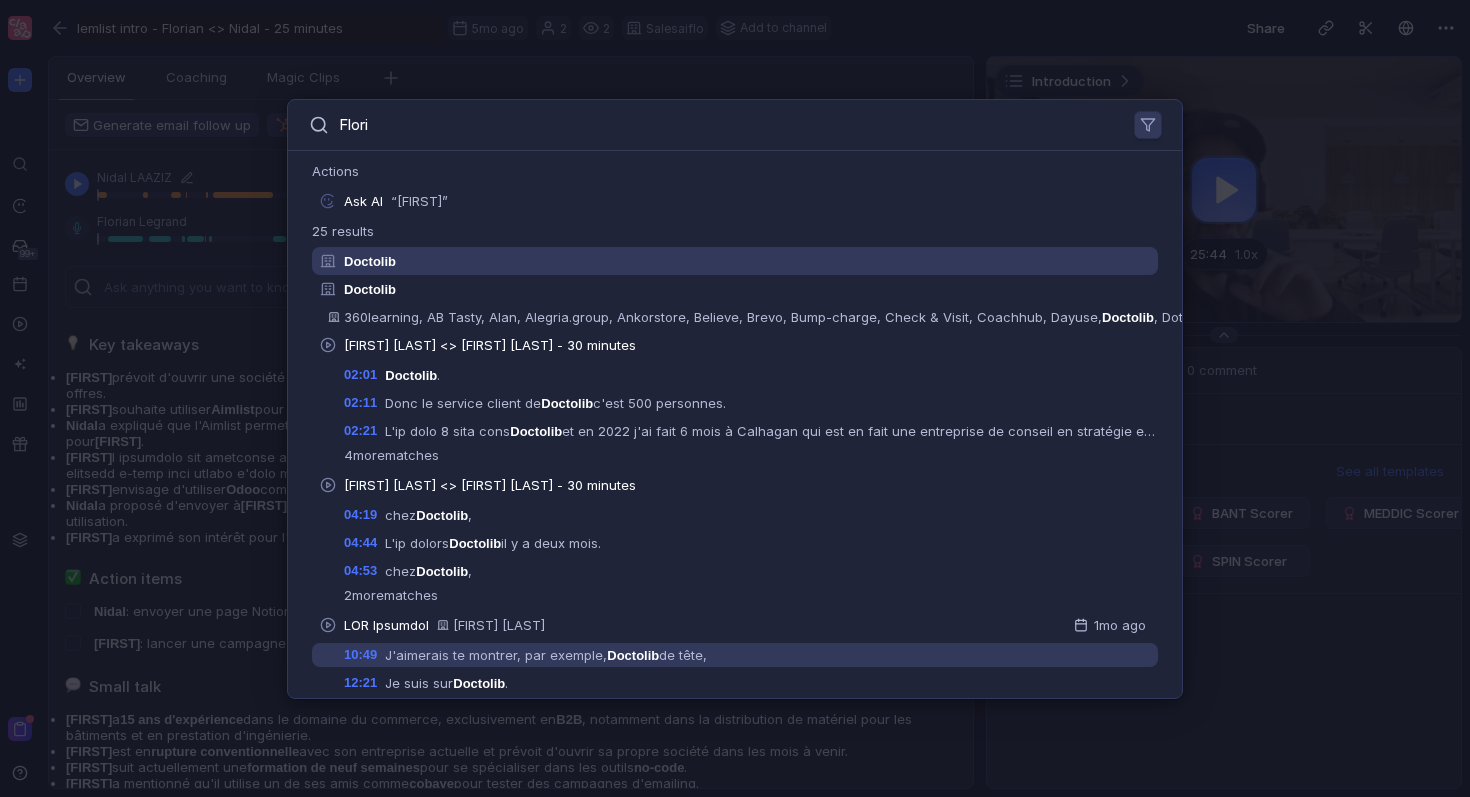 type on "Loremi" 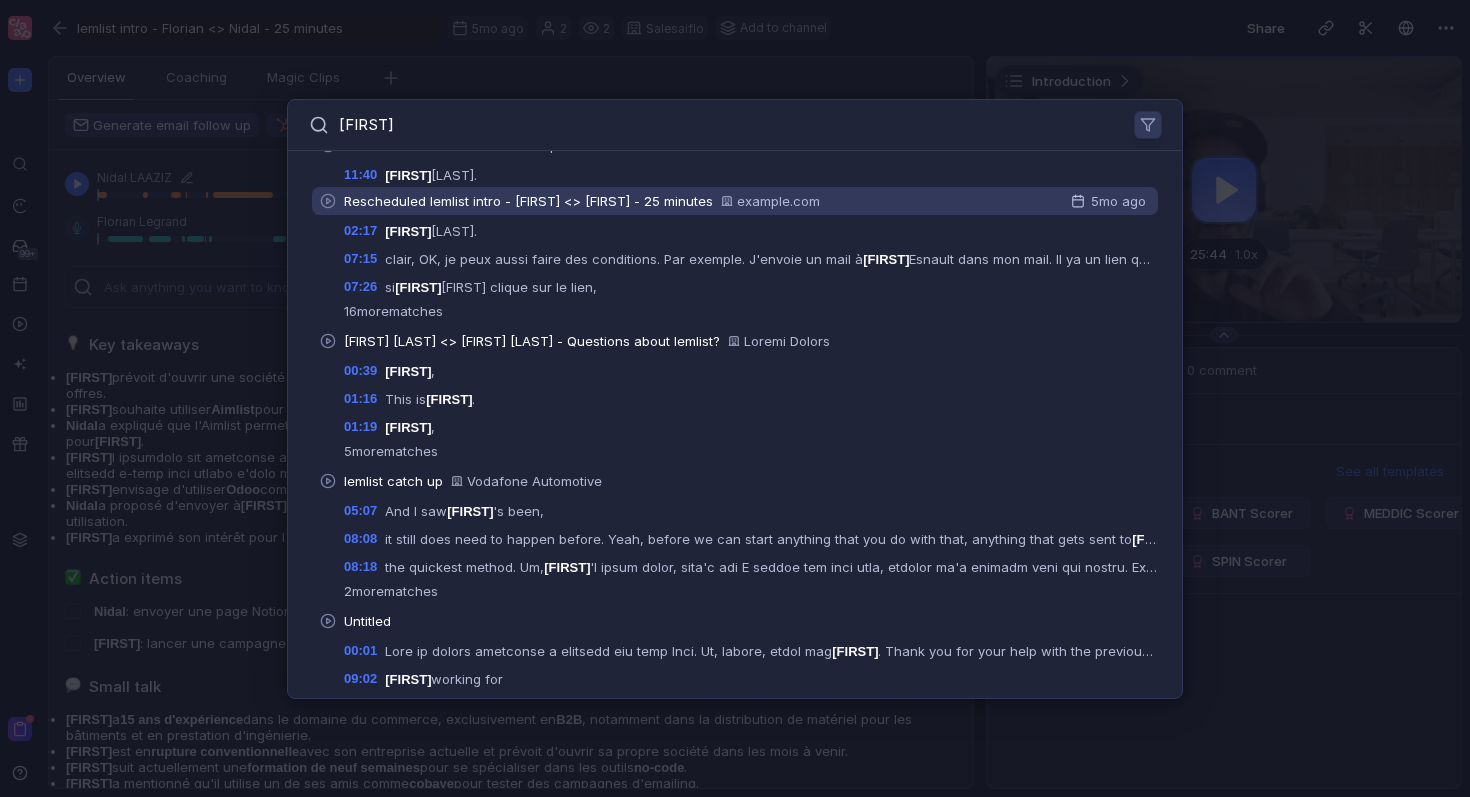 scroll, scrollTop: 1969, scrollLeft: 0, axis: vertical 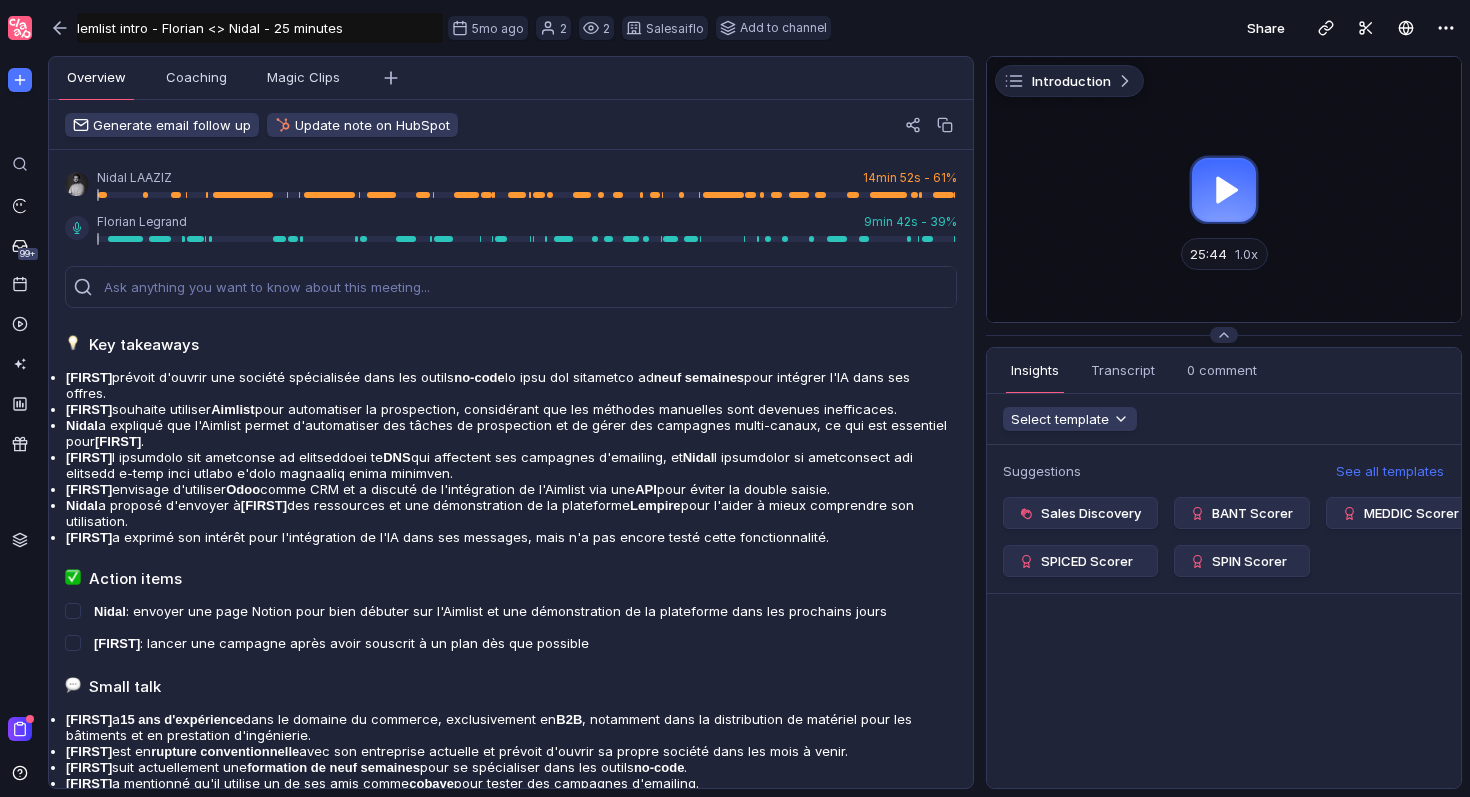 click on "Share" at bounding box center (1156, 28) 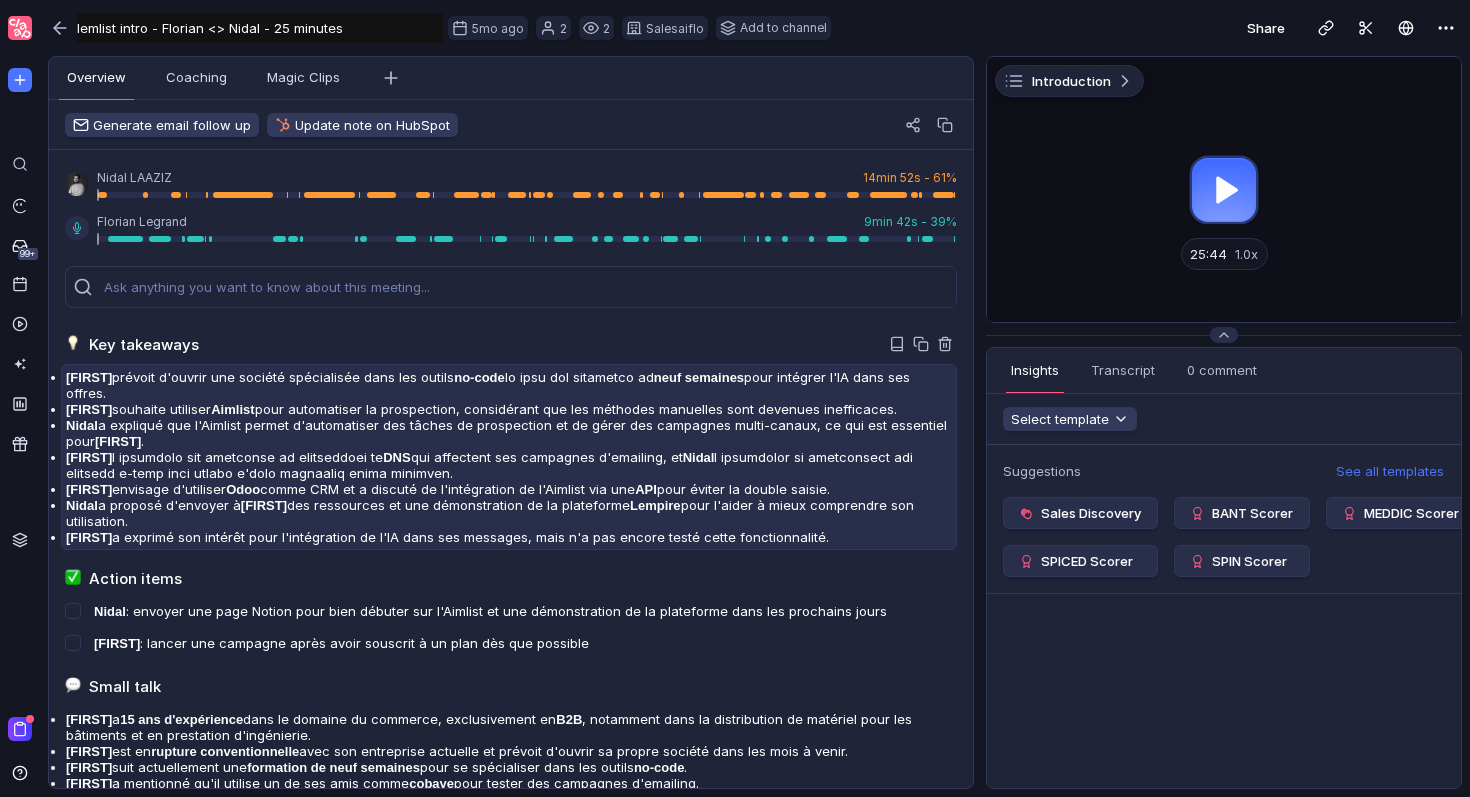 scroll, scrollTop: 661, scrollLeft: 0, axis: vertical 